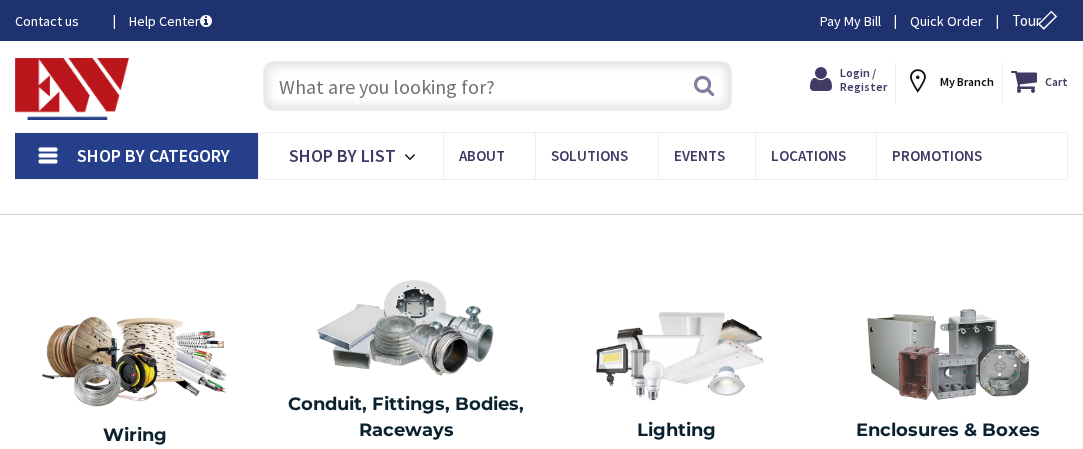 scroll, scrollTop: 0, scrollLeft: 0, axis: both 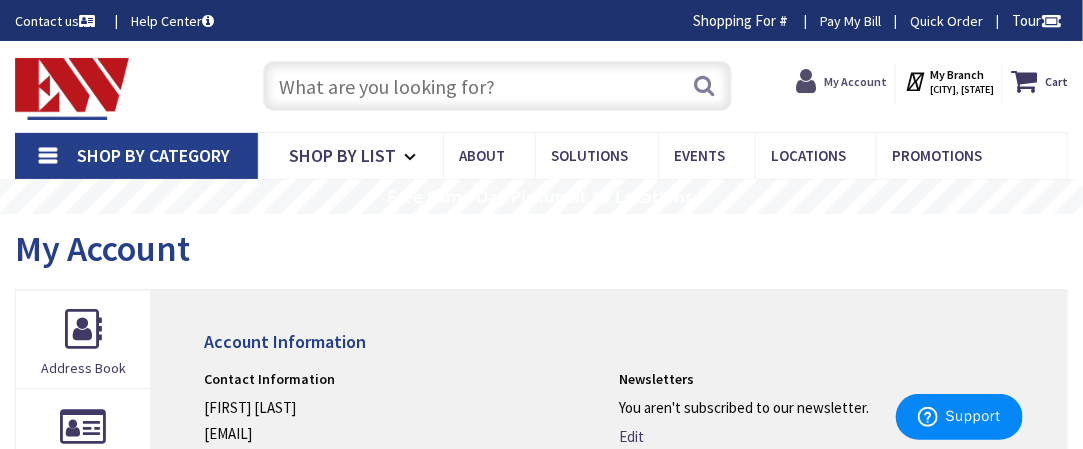 click on "My Account" at bounding box center (855, 81) 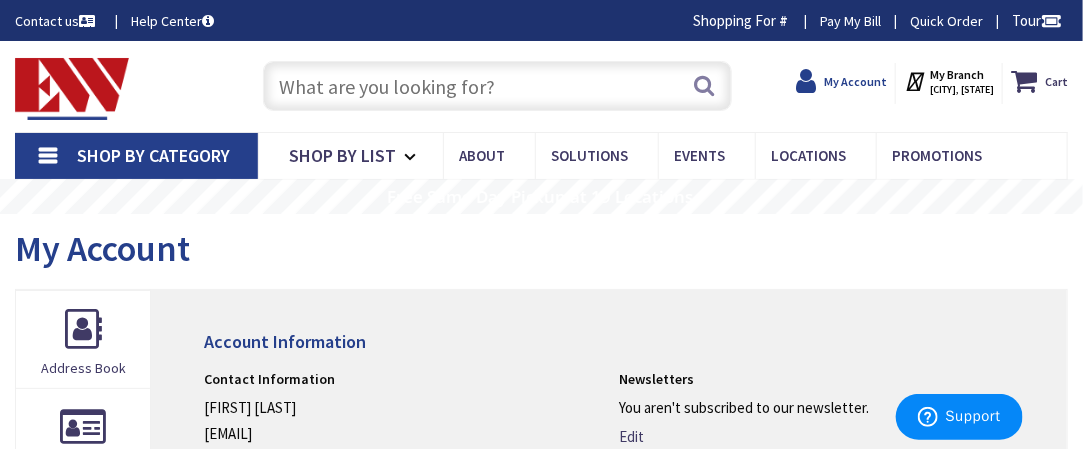 scroll, scrollTop: 0, scrollLeft: 0, axis: both 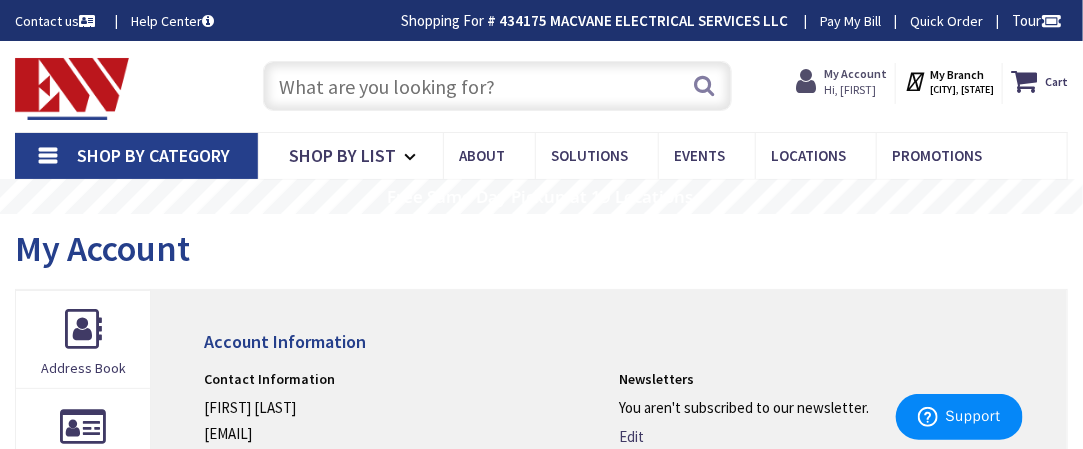 click on "My Account" at bounding box center [855, 73] 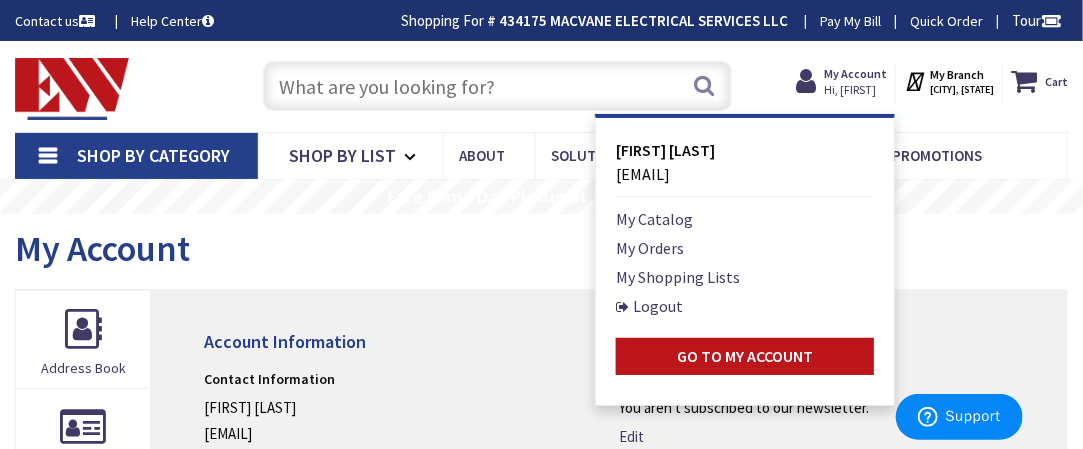 click on "Skip to Content
Toggle Nav
Search
Cart
My Cart
Close" at bounding box center (541, 86) 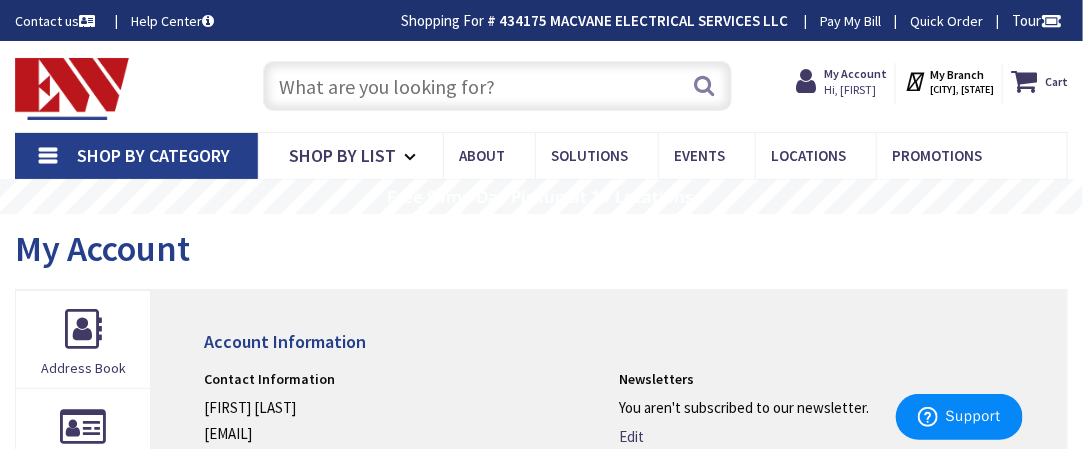 click at bounding box center [497, 86] 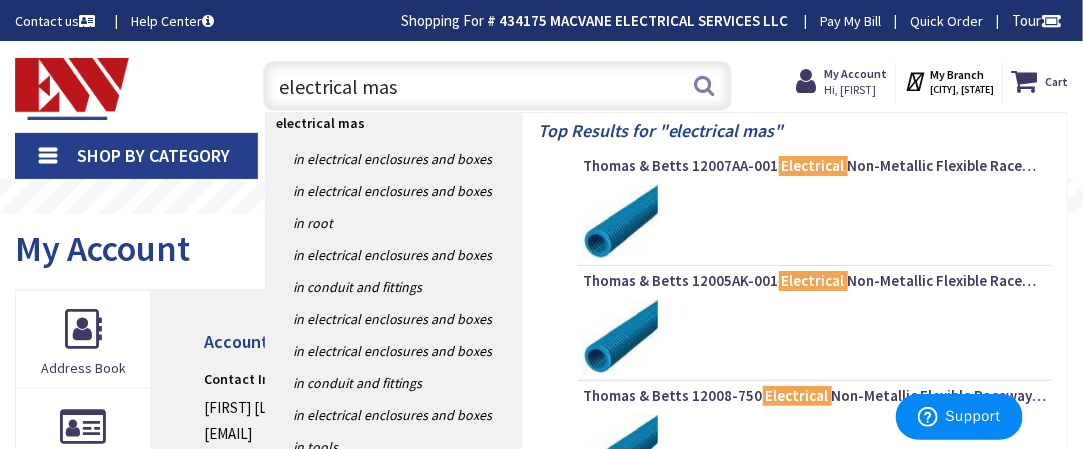 type on "electrical mast" 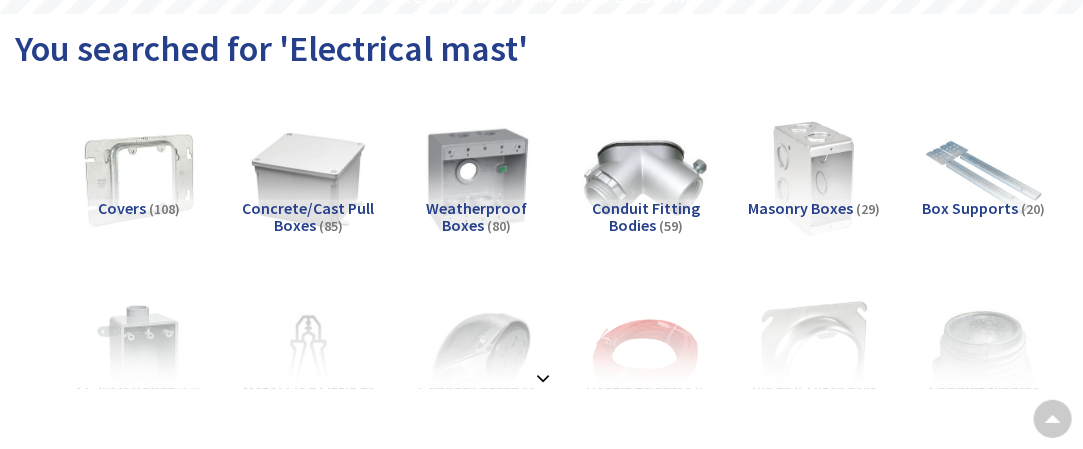 scroll, scrollTop: 400, scrollLeft: 0, axis: vertical 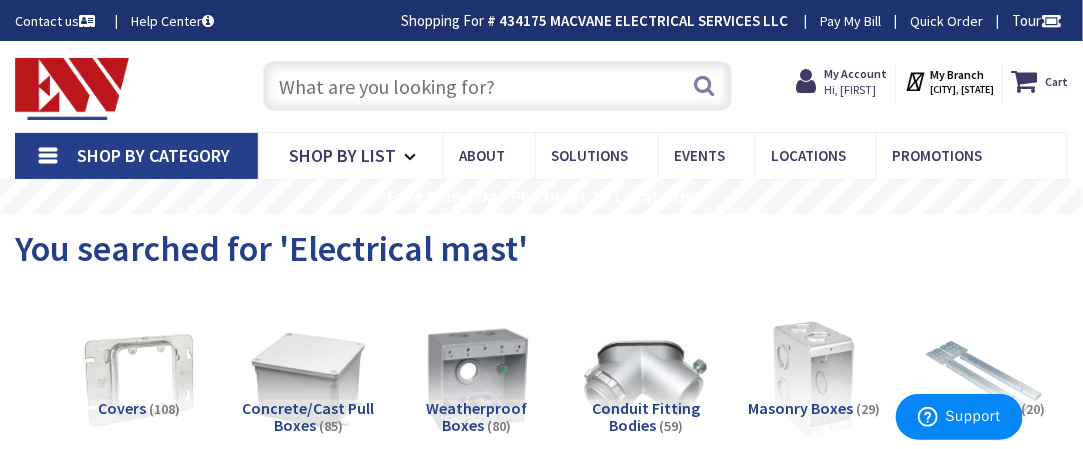 click at bounding box center (497, 86) 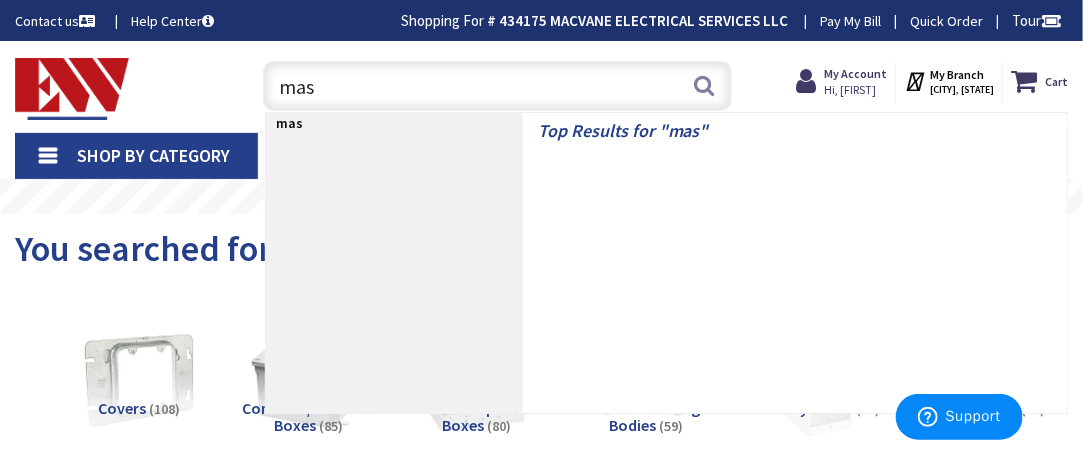 type on "mast" 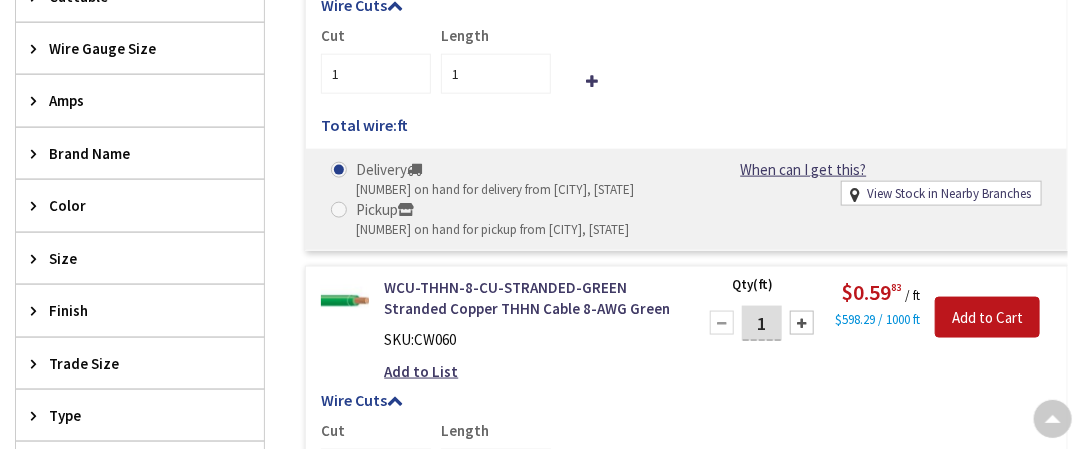 scroll, scrollTop: 800, scrollLeft: 0, axis: vertical 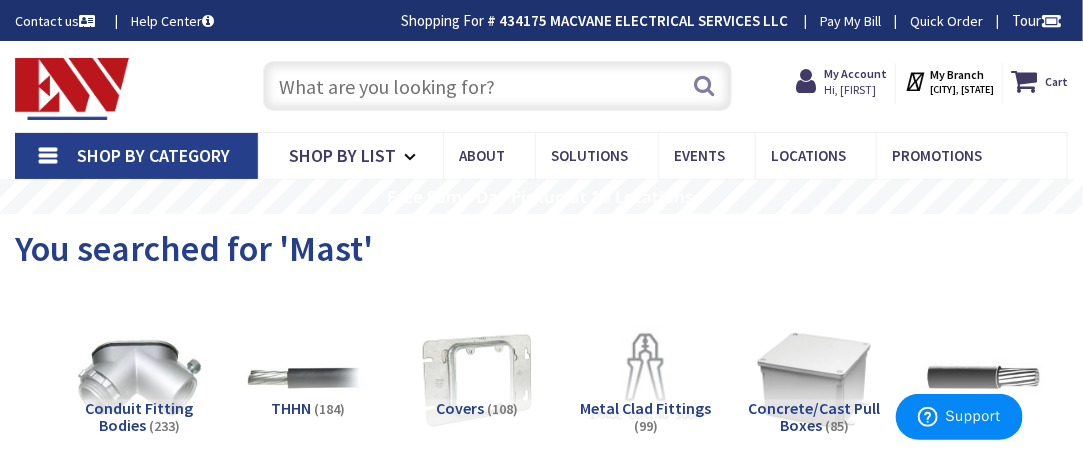 click at bounding box center [497, 86] 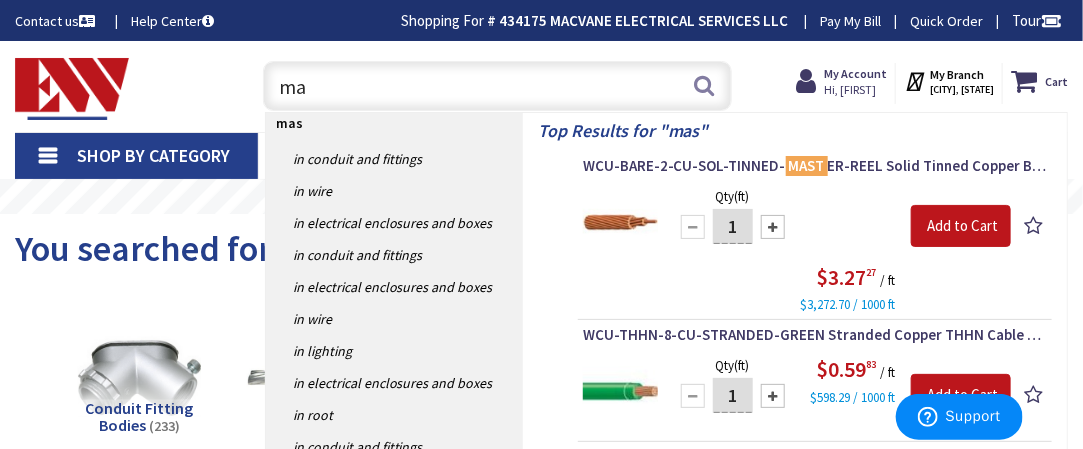 type on "m" 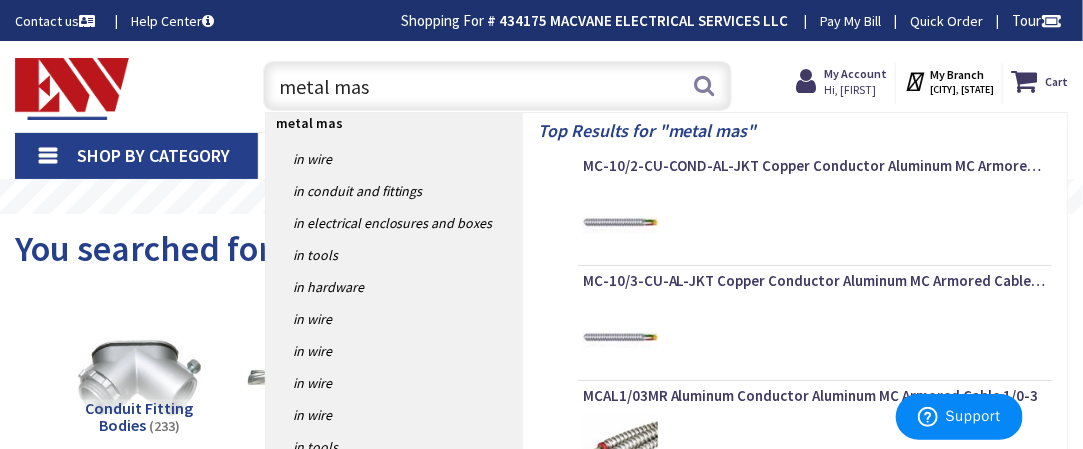 type on "metal mast" 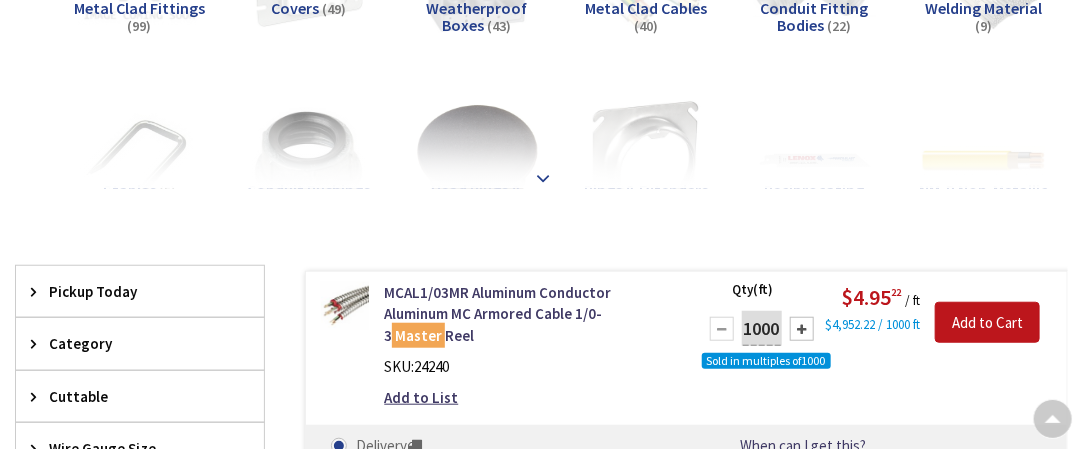 scroll, scrollTop: 0, scrollLeft: 0, axis: both 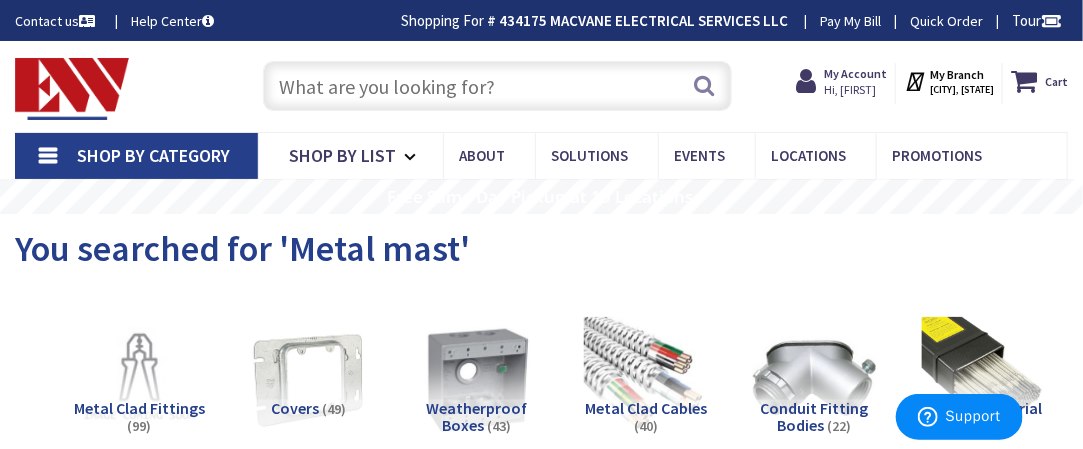 click at bounding box center (497, 86) 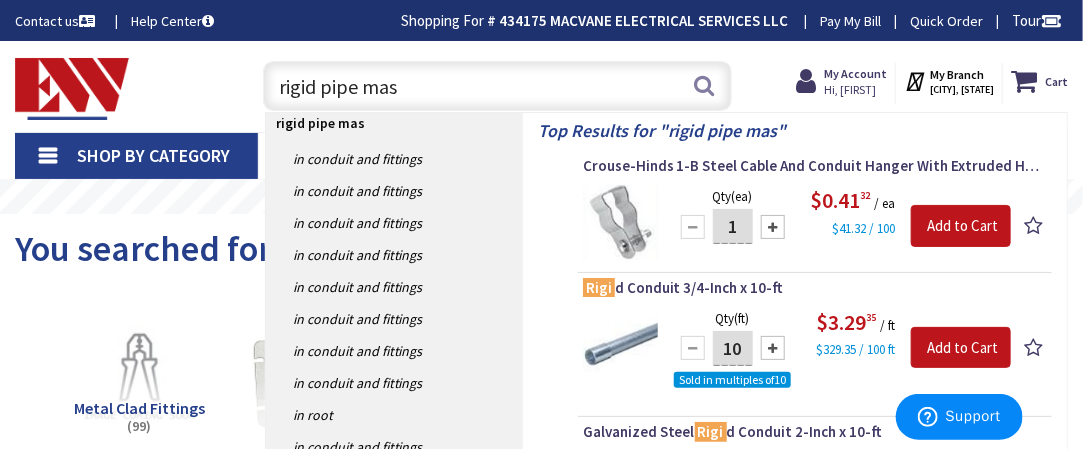 type on "rigid pipe mast" 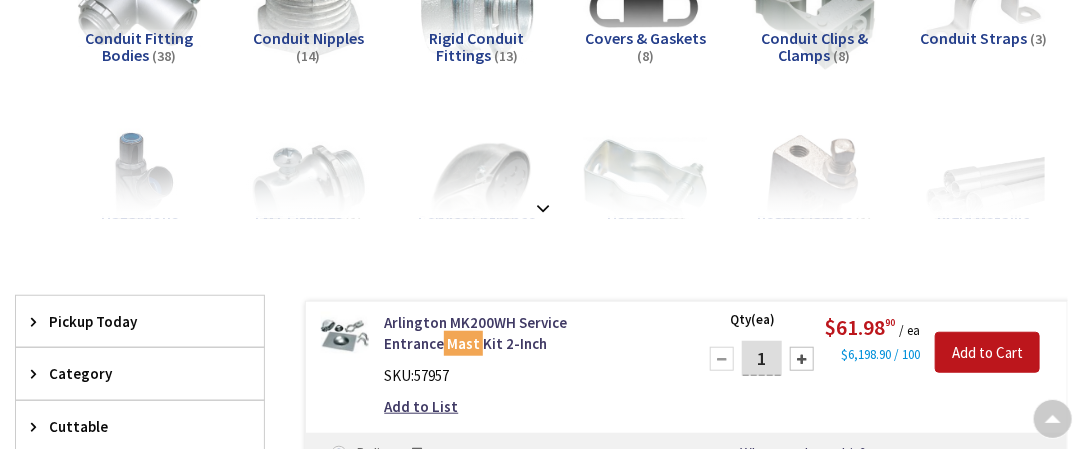 scroll, scrollTop: 500, scrollLeft: 0, axis: vertical 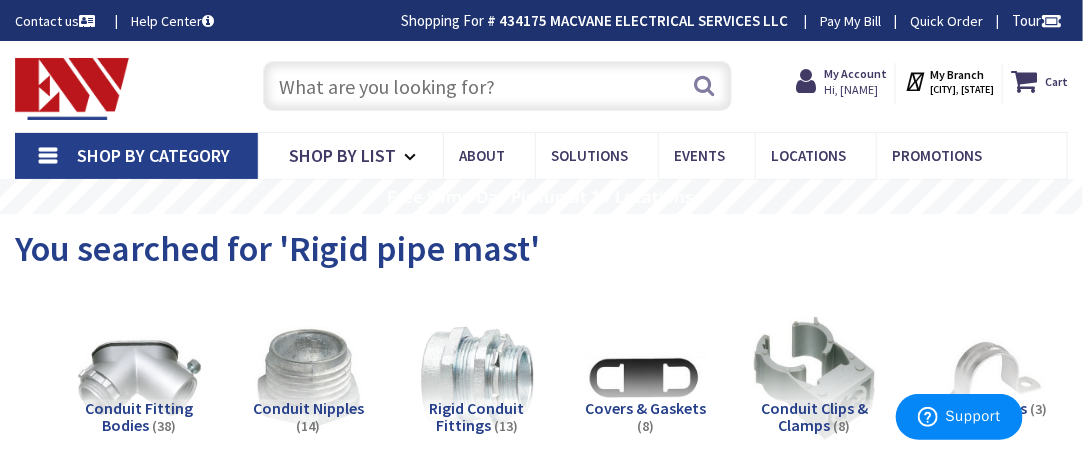 click at bounding box center (497, 86) 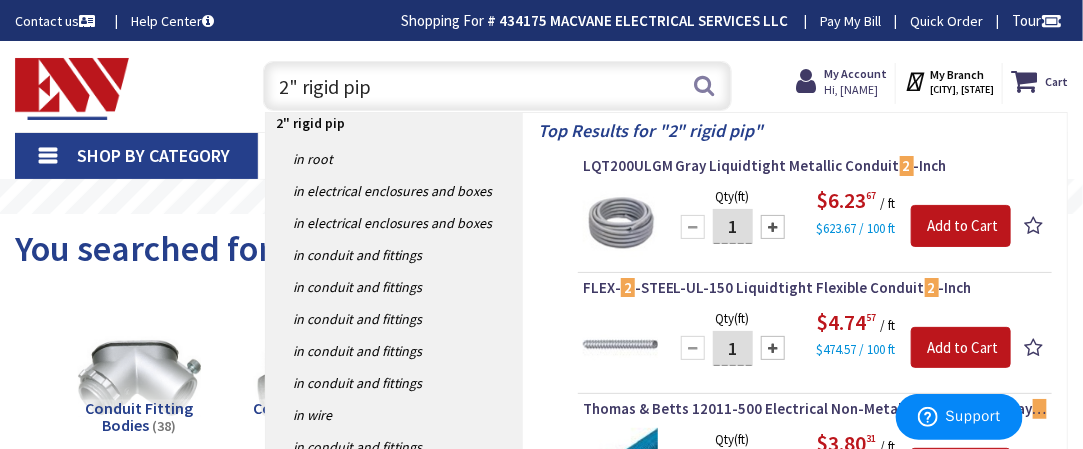 type on "2" rigid pipe" 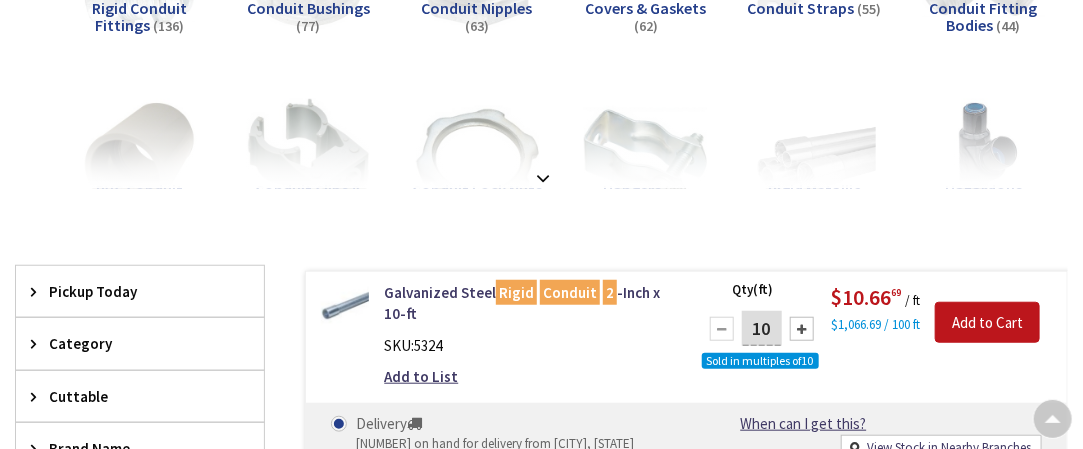 scroll, scrollTop: 400, scrollLeft: 0, axis: vertical 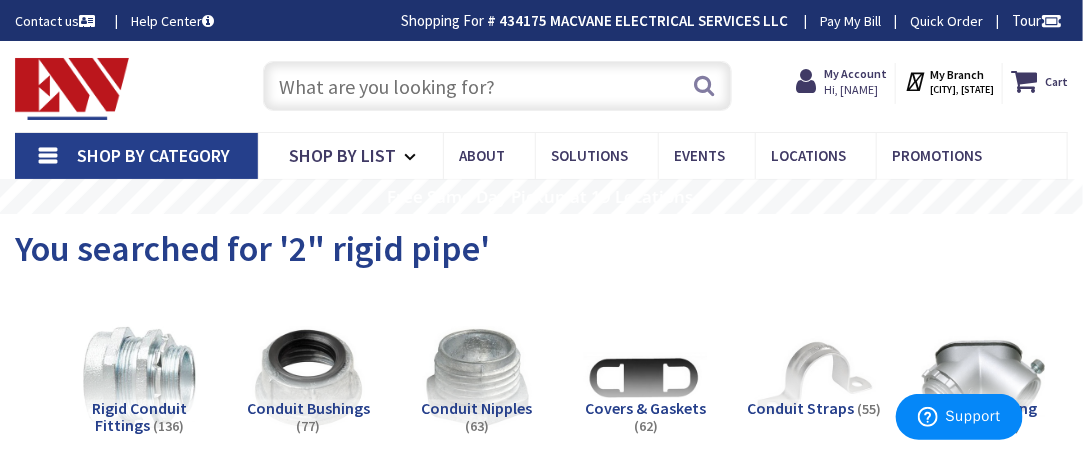 click at bounding box center [497, 86] 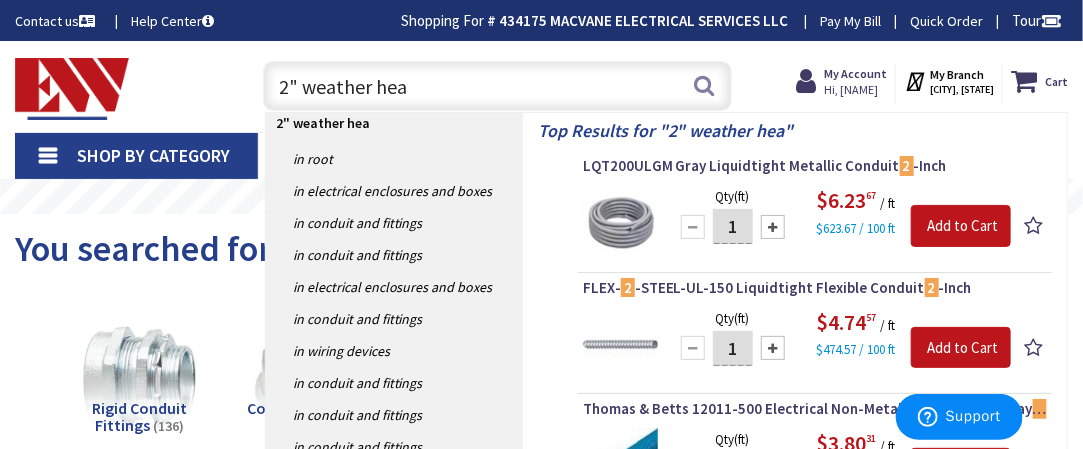 type on "2" weather head" 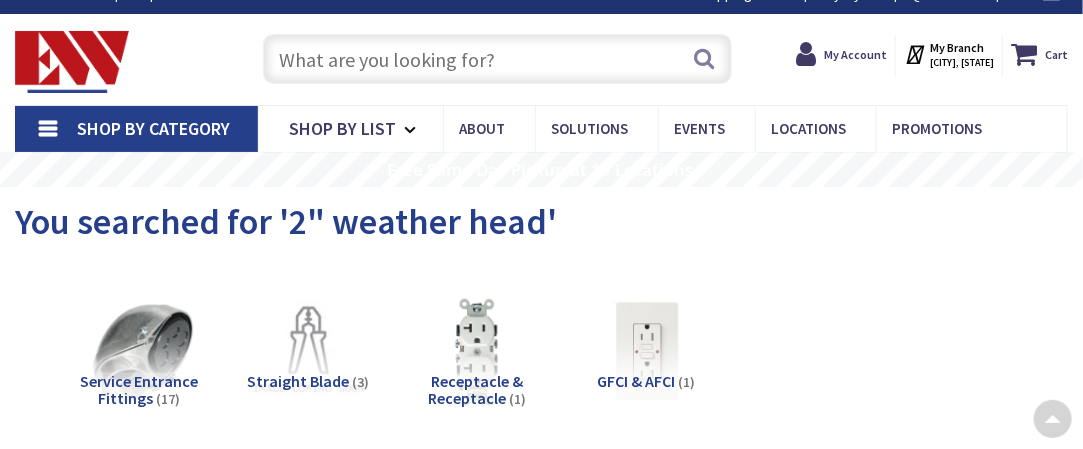 scroll, scrollTop: 282, scrollLeft: 0, axis: vertical 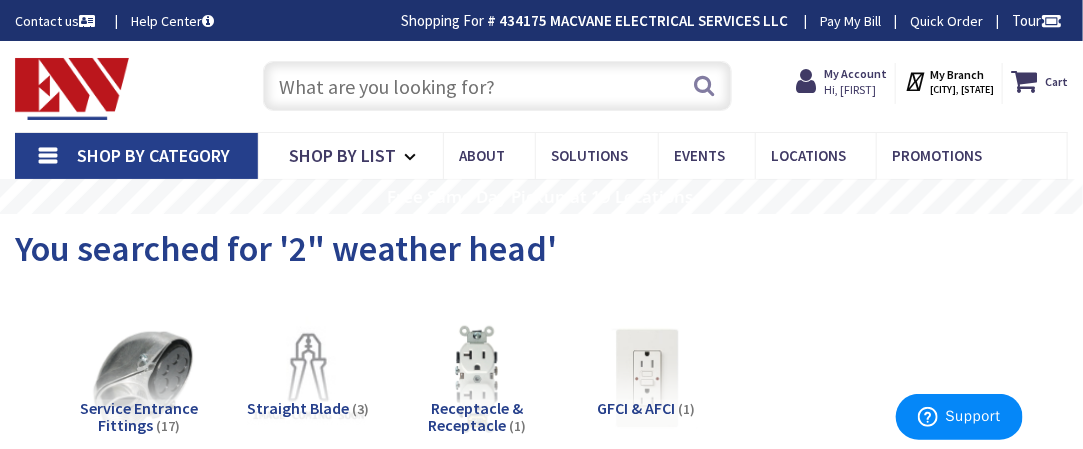 click at bounding box center (497, 86) 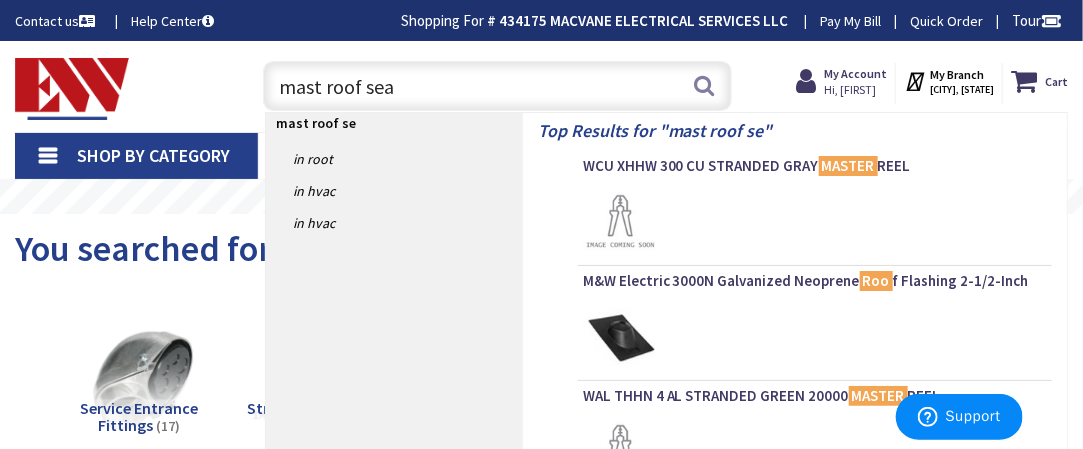type on "mast roof seal" 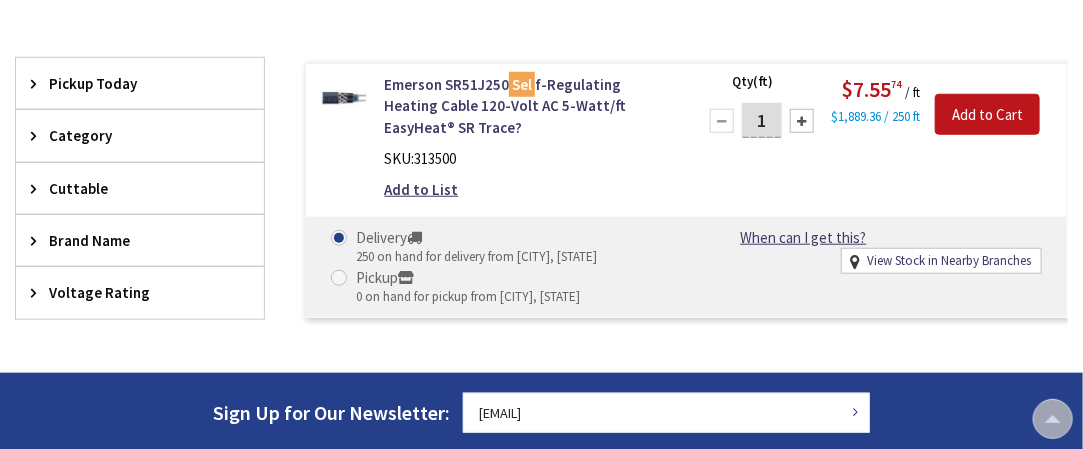 scroll, scrollTop: 300, scrollLeft: 0, axis: vertical 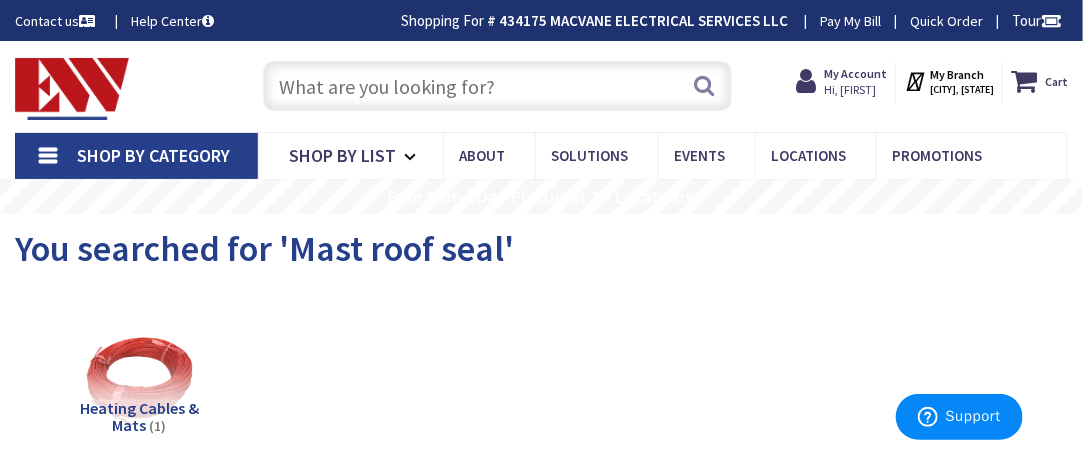 click at bounding box center [497, 86] 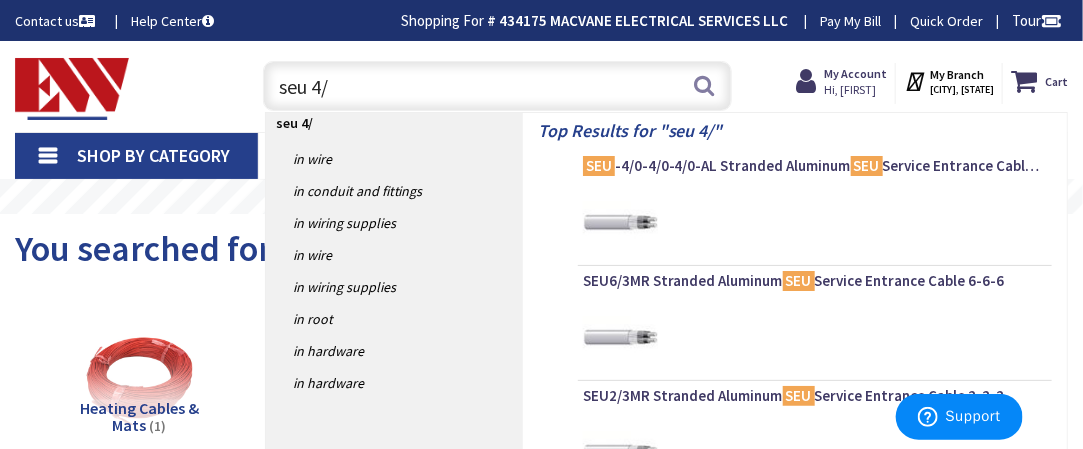 type on "seu 4/0" 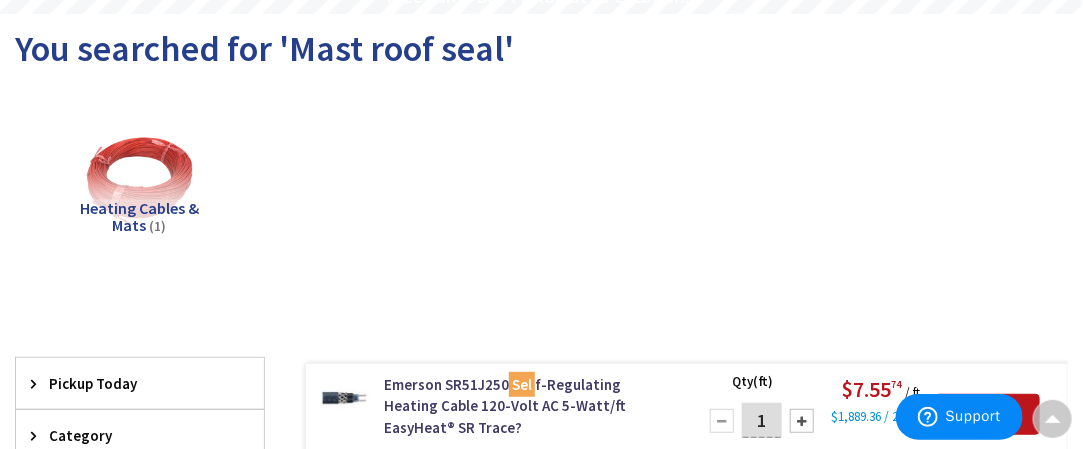 scroll, scrollTop: 299, scrollLeft: 0, axis: vertical 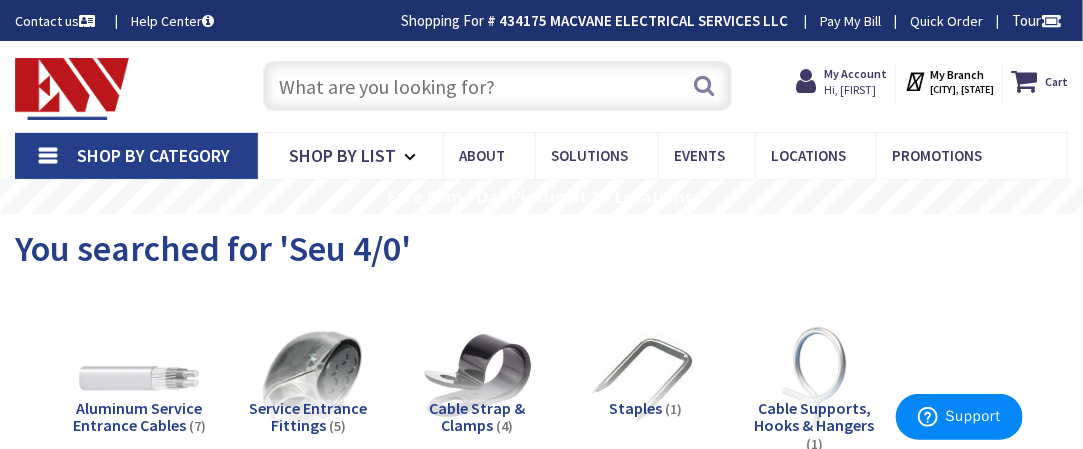 click at bounding box center (497, 86) 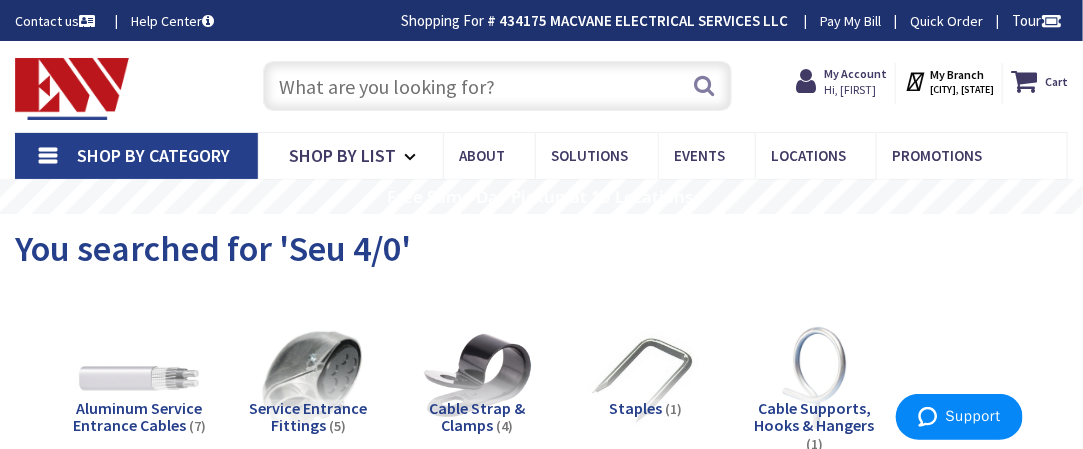 click at bounding box center (497, 86) 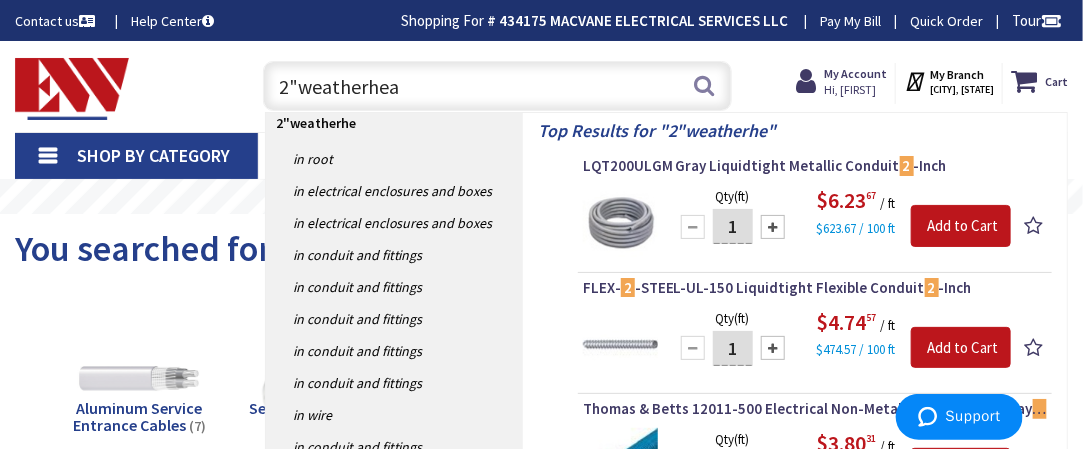 type on "2"weatherhead" 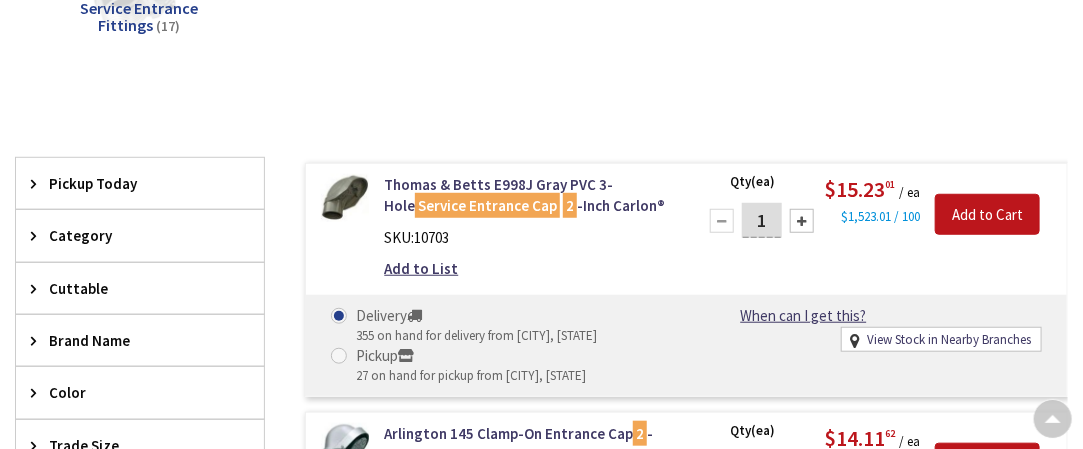 scroll, scrollTop: 400, scrollLeft: 0, axis: vertical 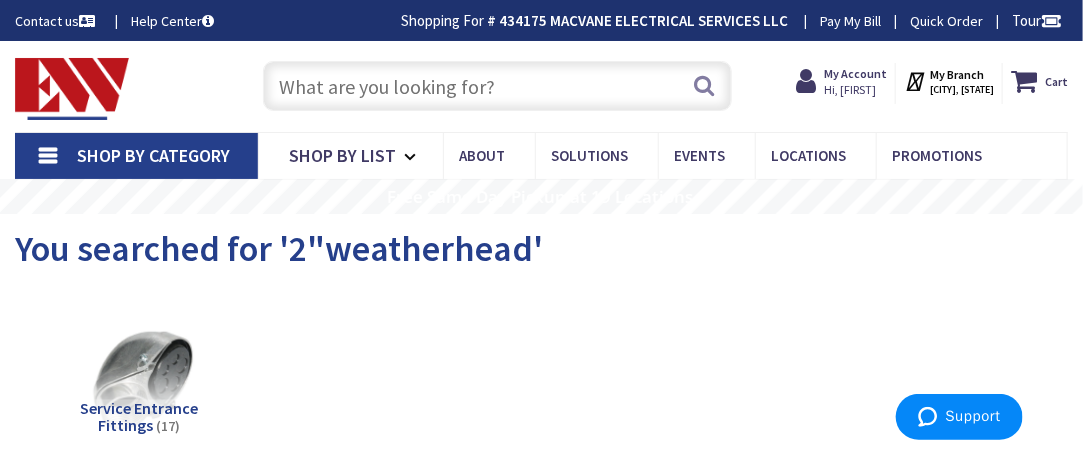 click at bounding box center (497, 86) 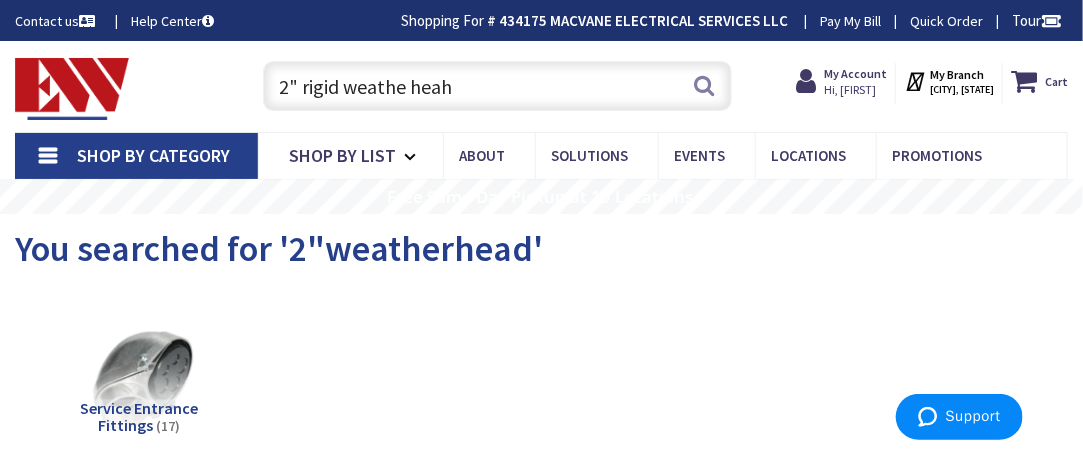 type on "2" rigid weathe hea" 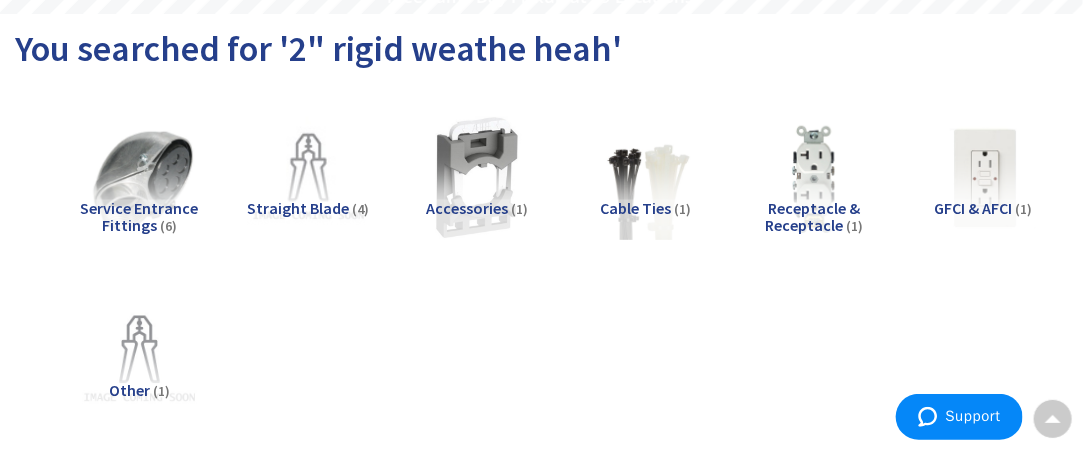 scroll, scrollTop: 500, scrollLeft: 0, axis: vertical 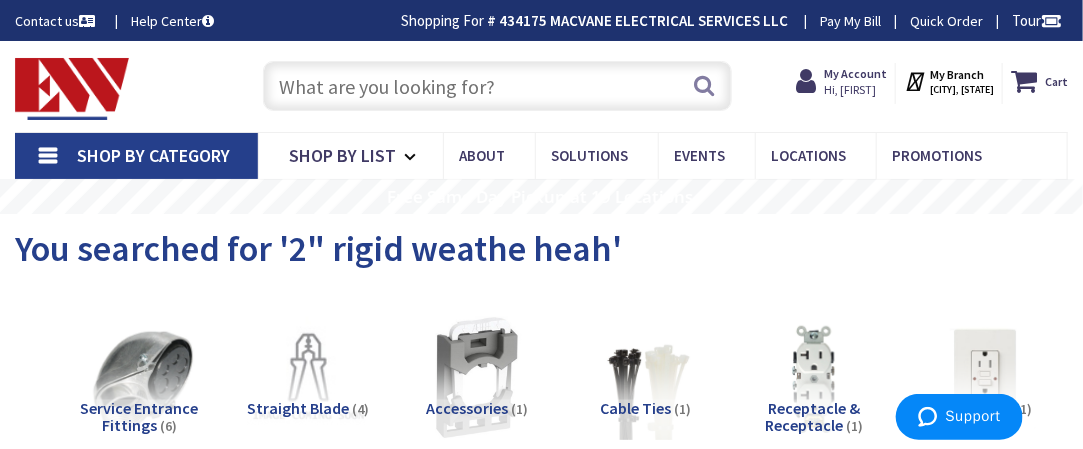 click at bounding box center (497, 86) 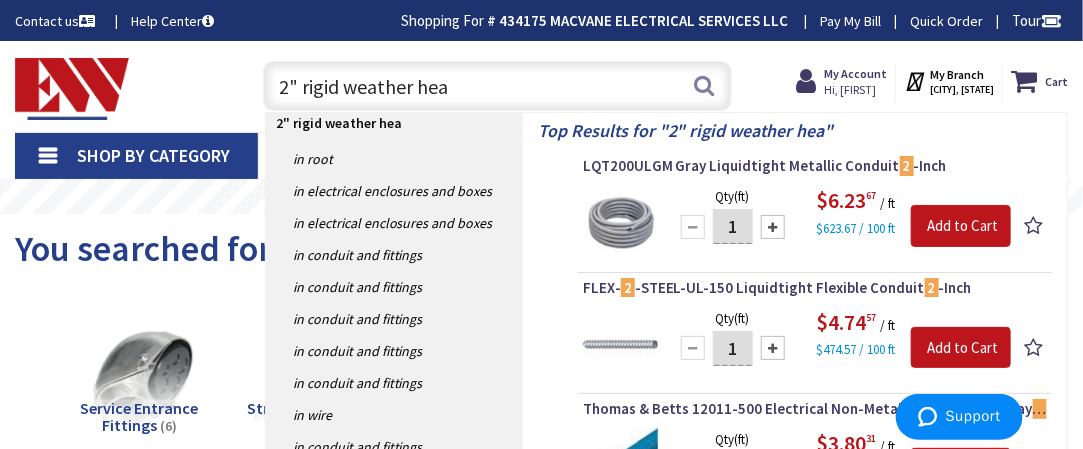 type on "2" rigid weather head" 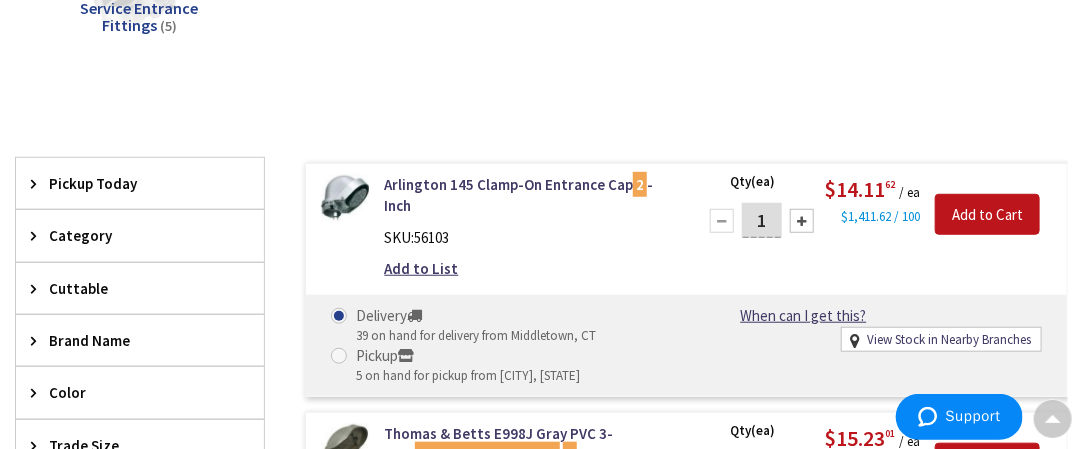 scroll, scrollTop: 500, scrollLeft: 0, axis: vertical 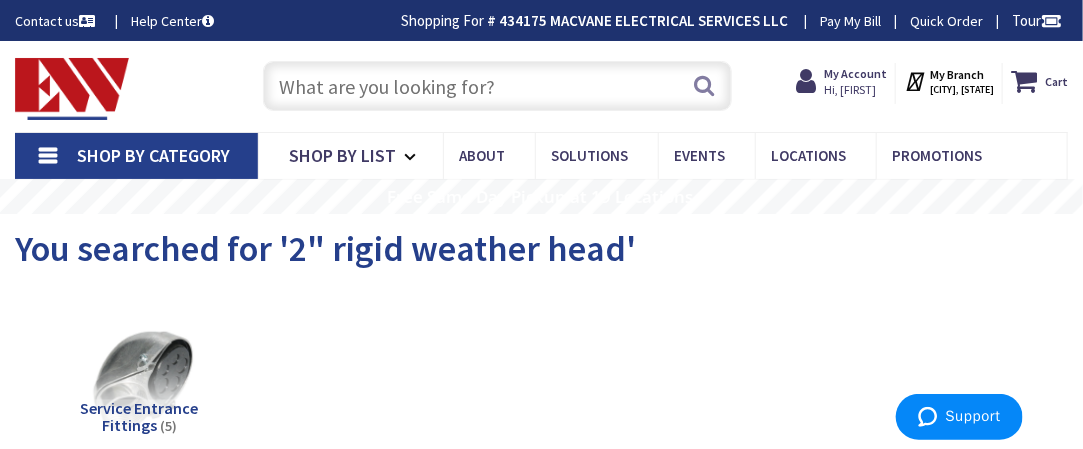 click at bounding box center [497, 86] 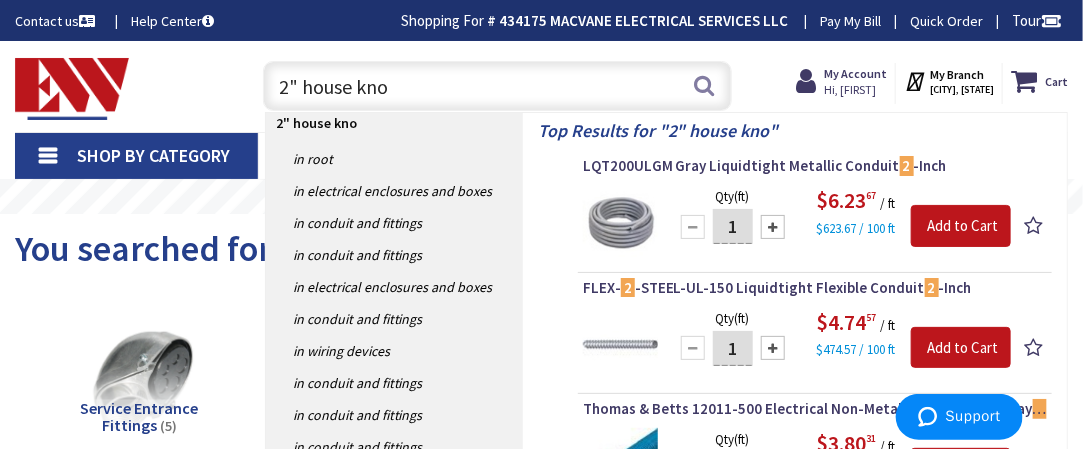 type on "2" house knob" 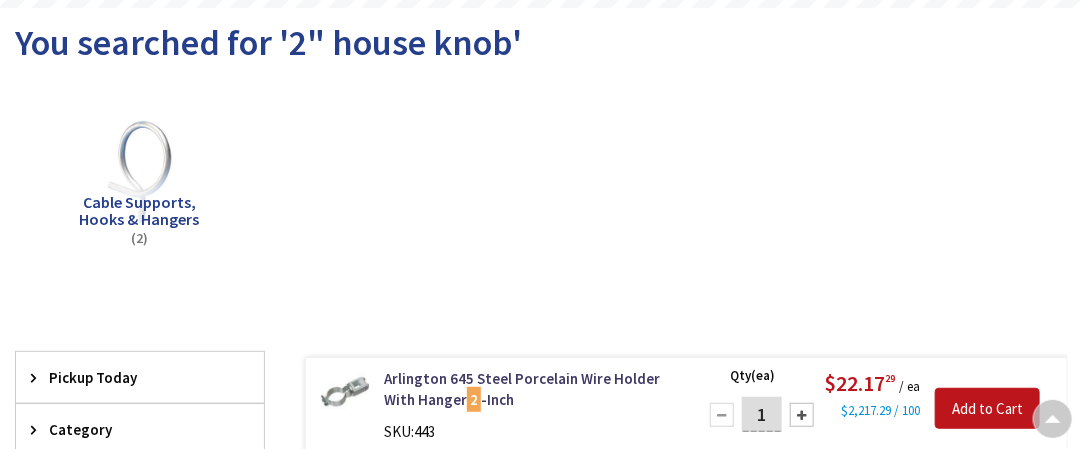scroll, scrollTop: 300, scrollLeft: 0, axis: vertical 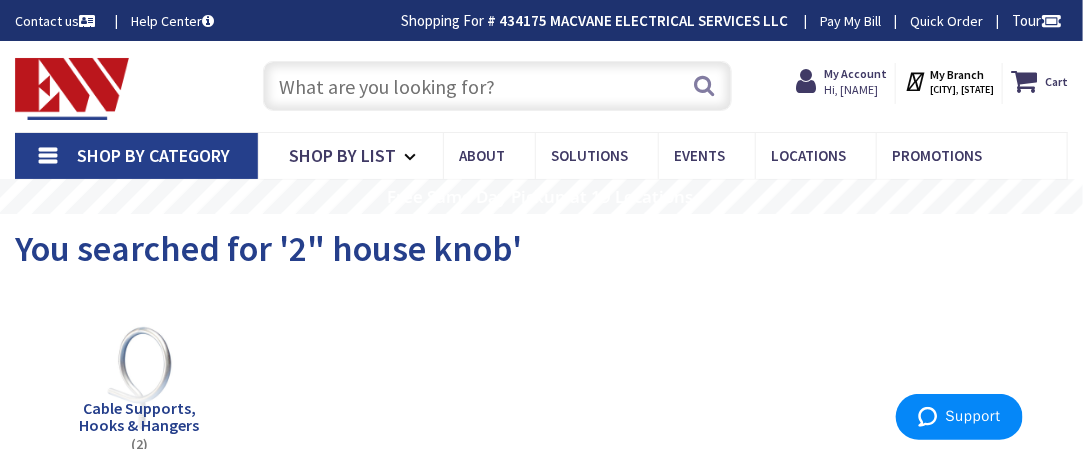 click at bounding box center (497, 86) 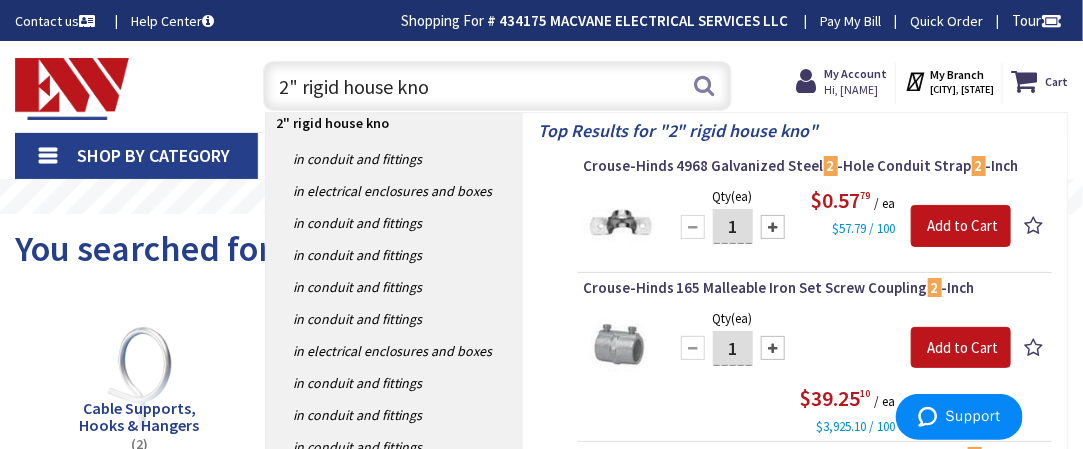 type on "2" rigid house knob" 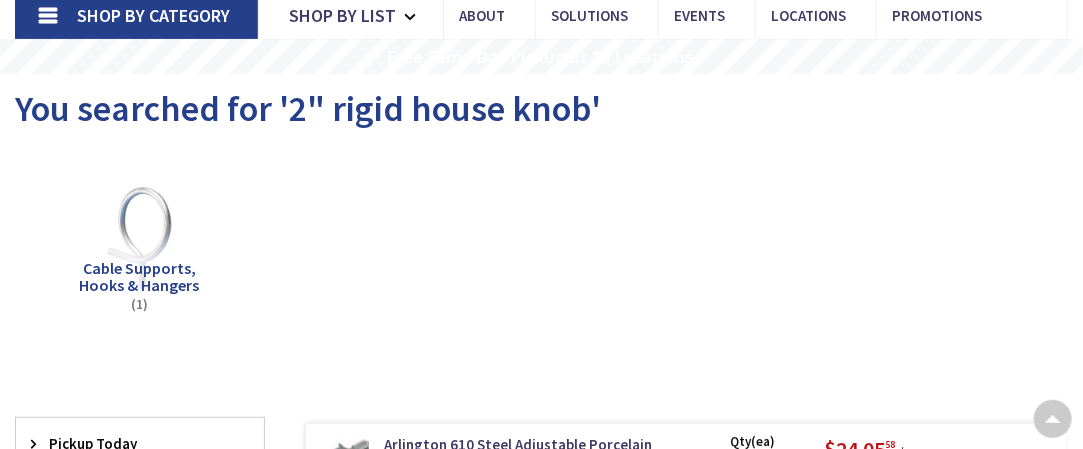 scroll, scrollTop: 300, scrollLeft: 0, axis: vertical 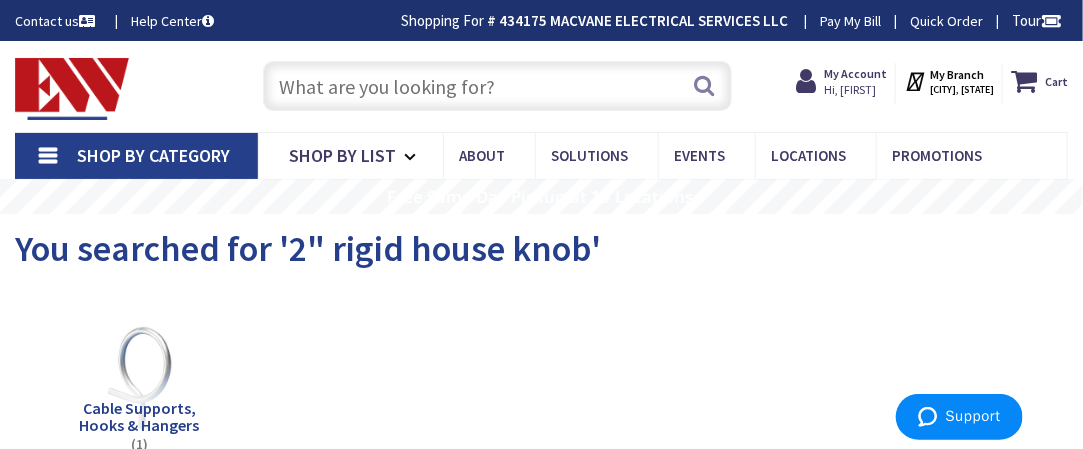 click at bounding box center [497, 86] 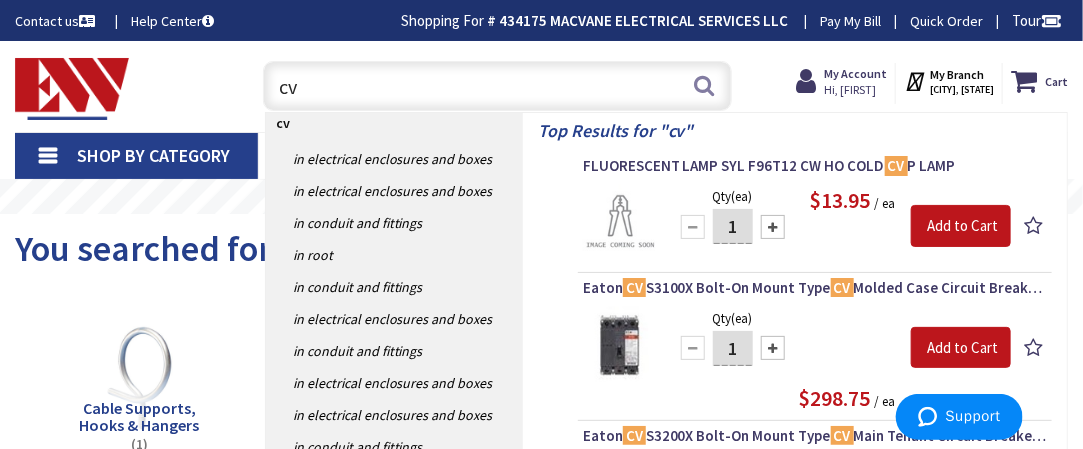 type on "c" 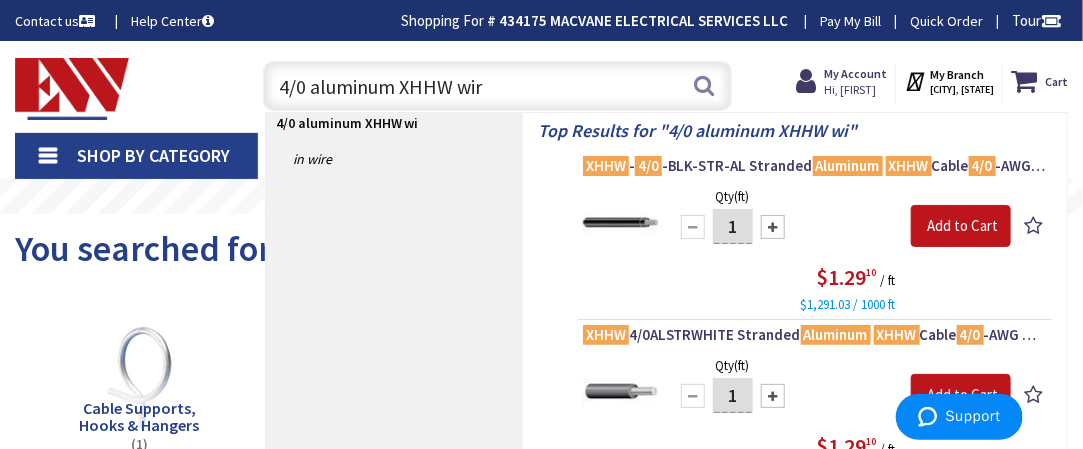type on "4/0 aluminum XHHW wire" 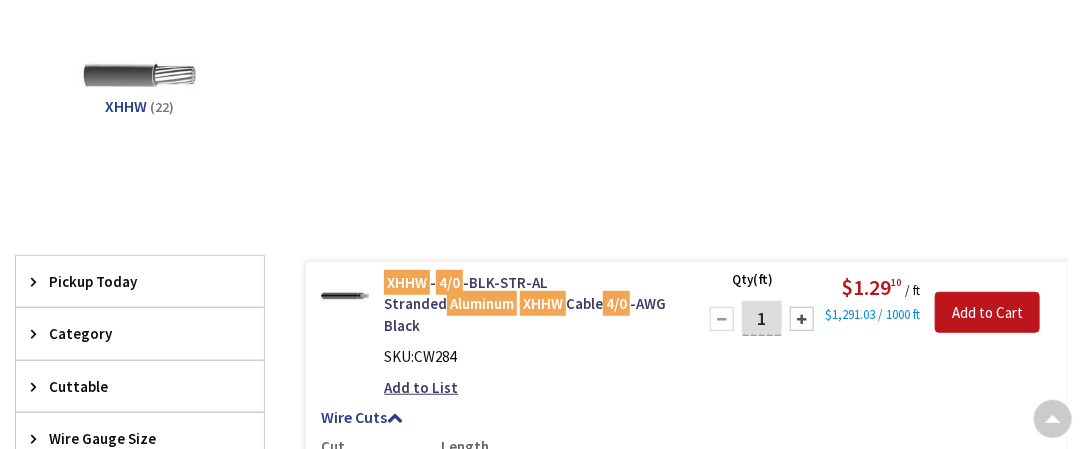 scroll, scrollTop: 302, scrollLeft: 0, axis: vertical 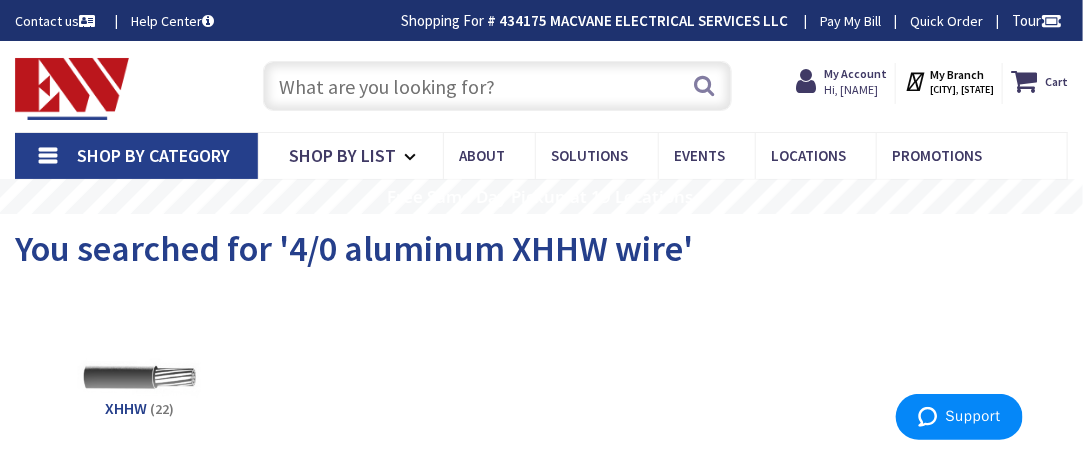 click at bounding box center [497, 86] 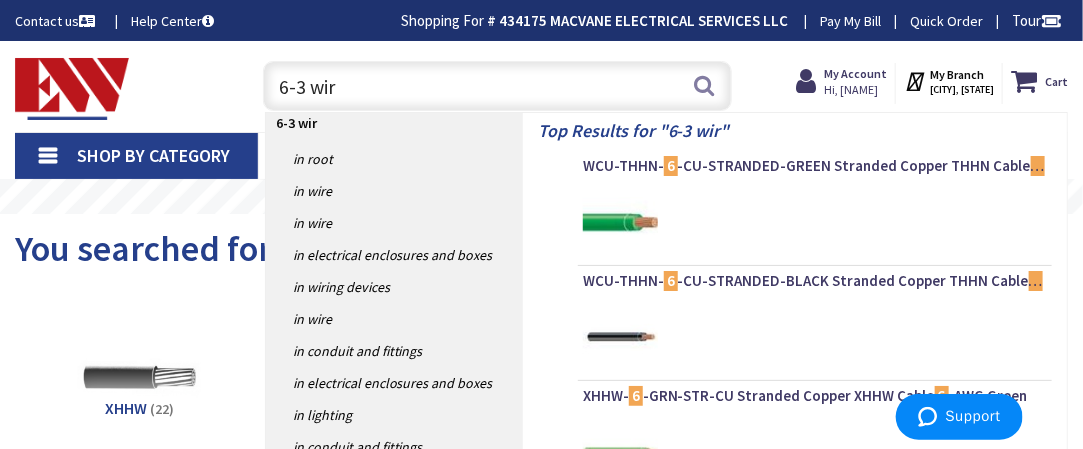 type on "6-3 wire" 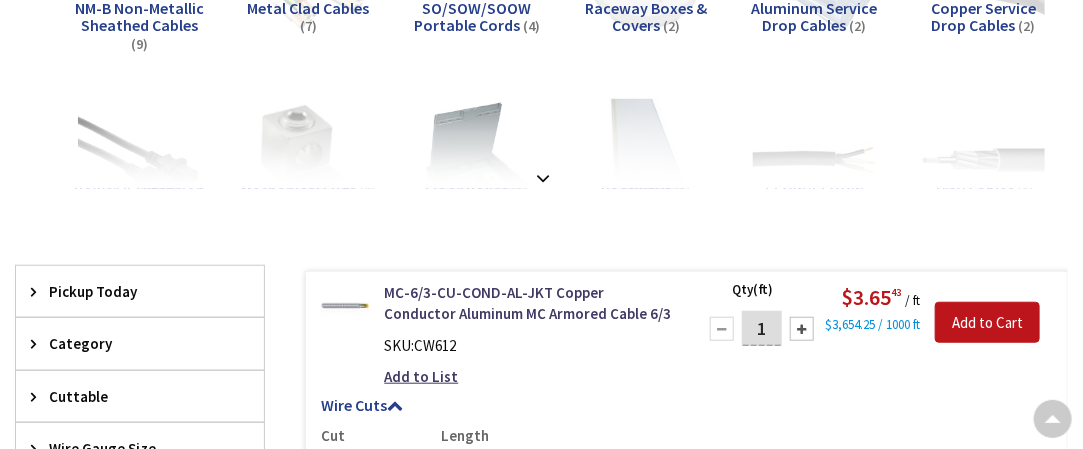 scroll, scrollTop: 600, scrollLeft: 0, axis: vertical 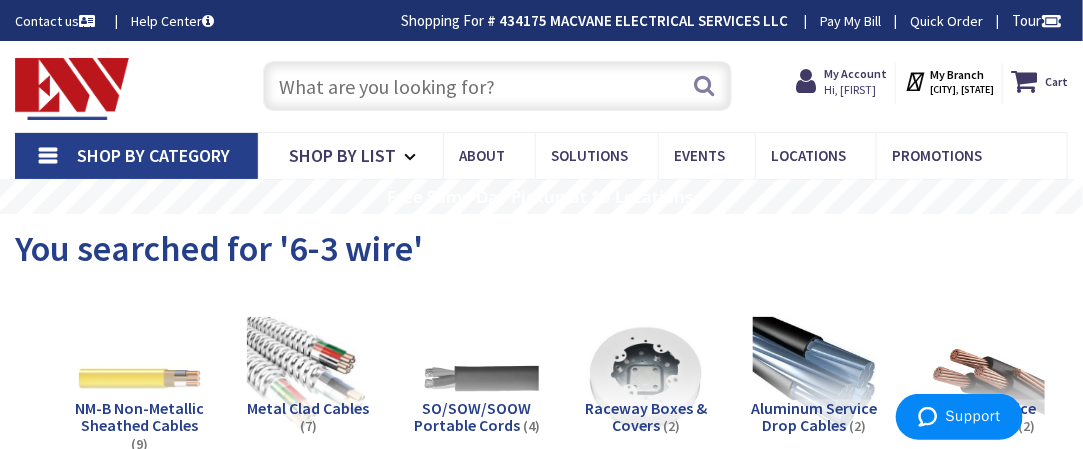 click at bounding box center [497, 86] 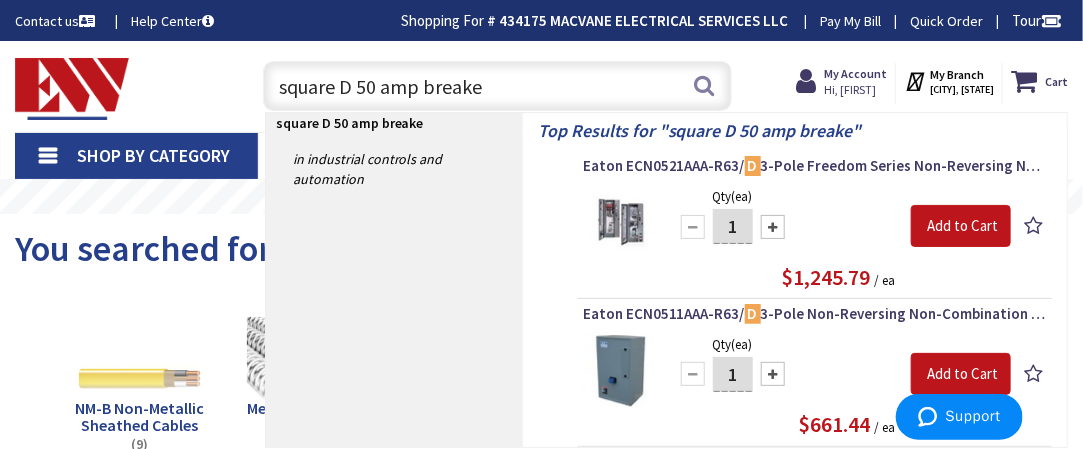 type on "square D 50 amp breaker" 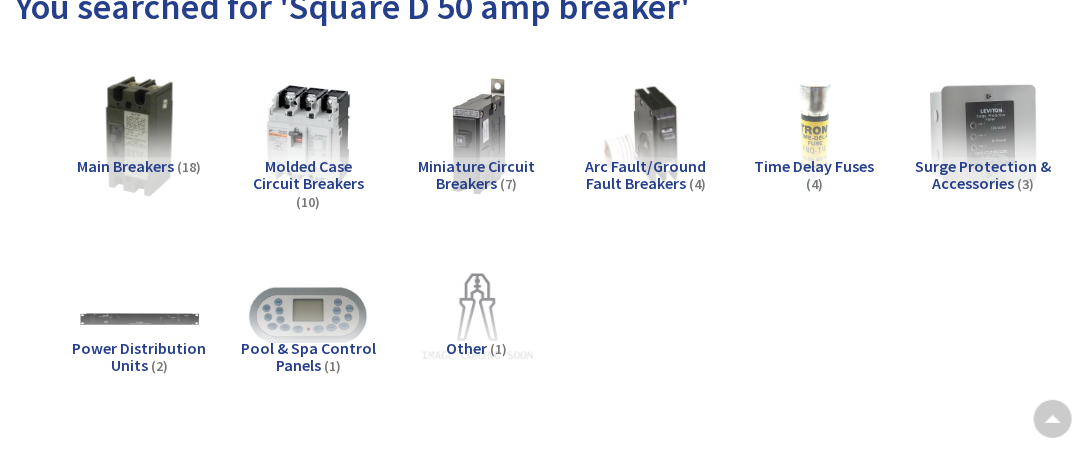 scroll, scrollTop: 500, scrollLeft: 0, axis: vertical 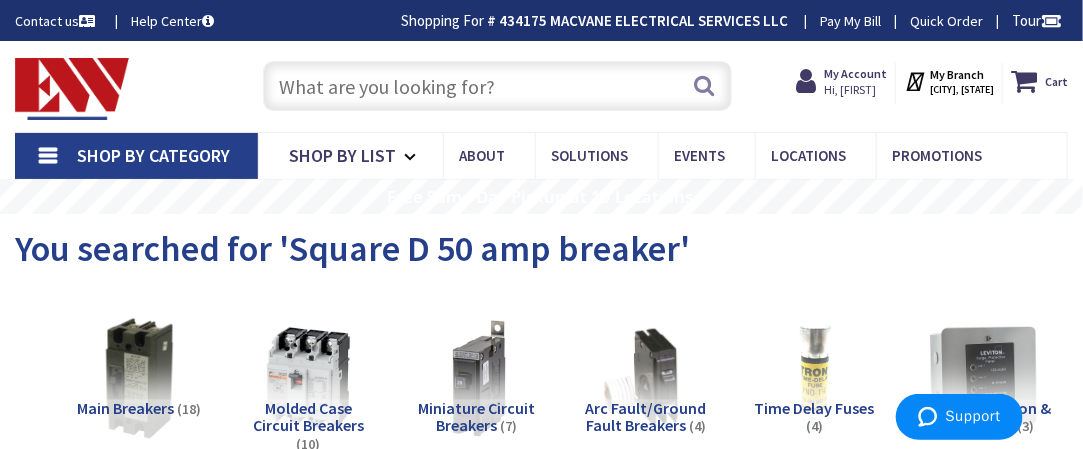 click at bounding box center [497, 86] 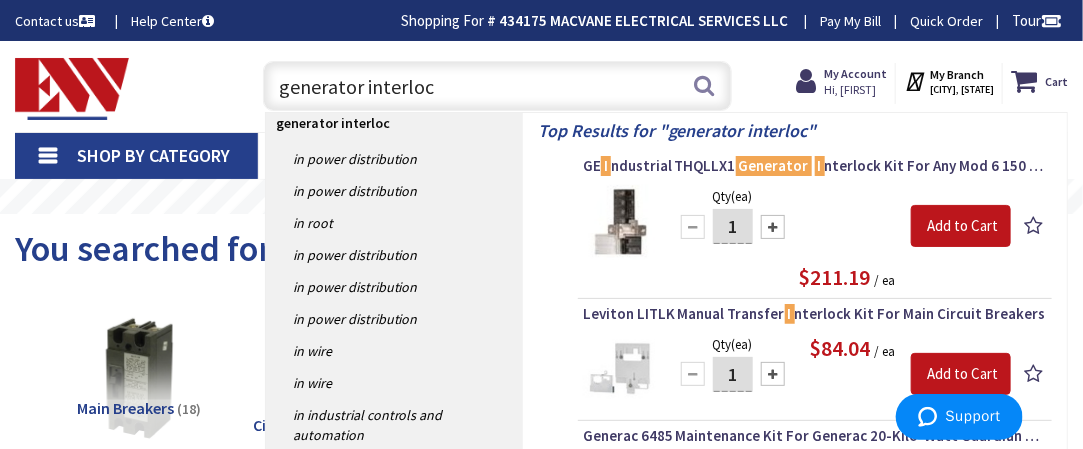 type on "generator interlock" 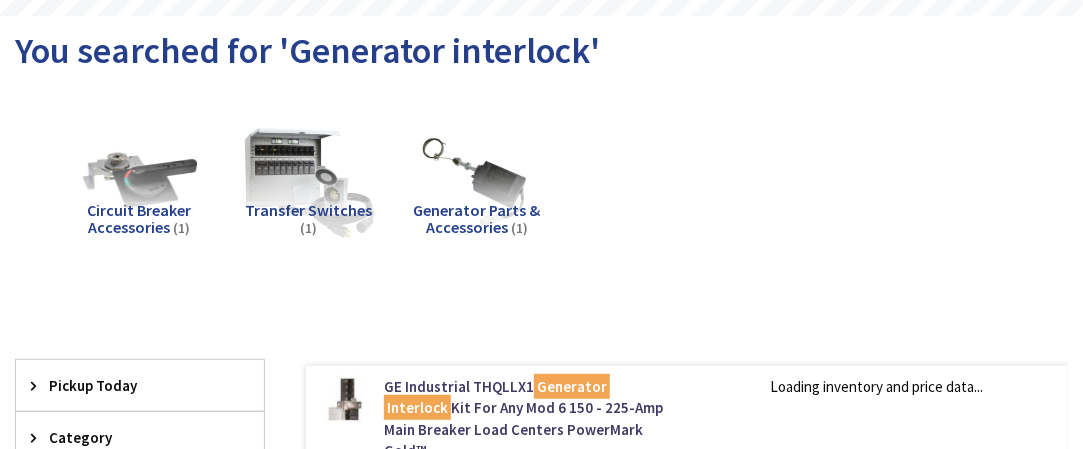 scroll, scrollTop: 0, scrollLeft: 0, axis: both 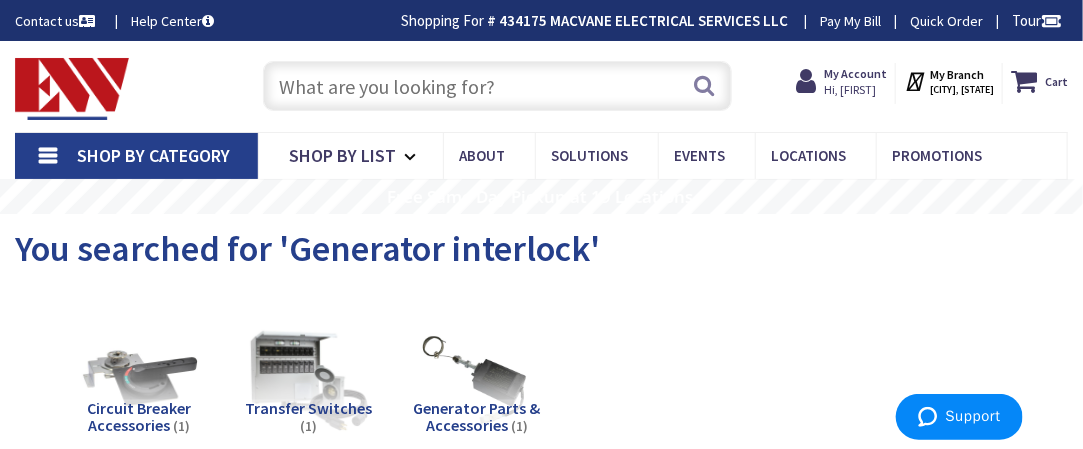 click at bounding box center [497, 86] 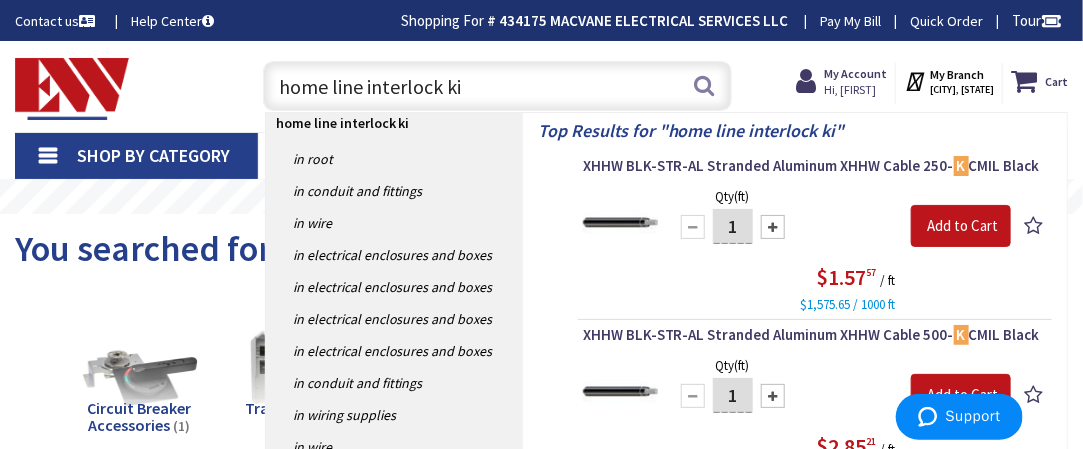 type on "home line interlock kit" 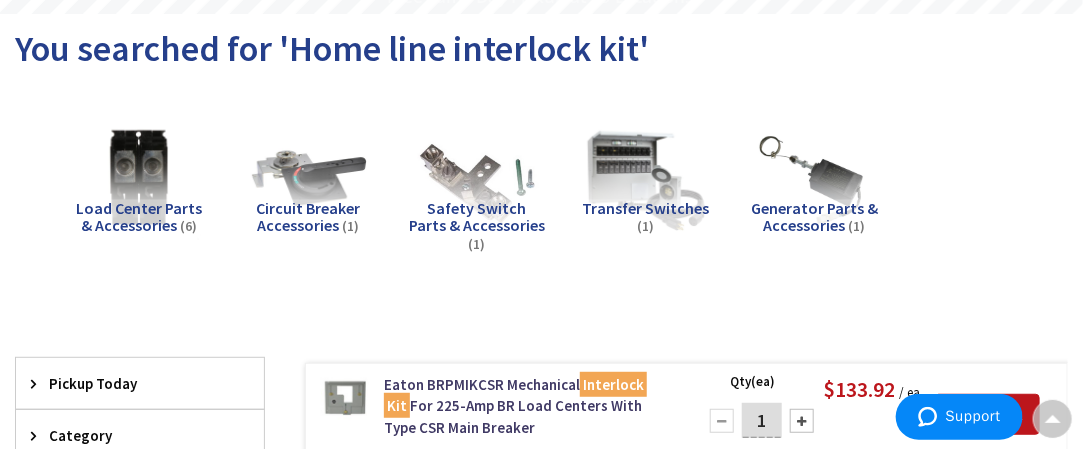 scroll, scrollTop: 300, scrollLeft: 0, axis: vertical 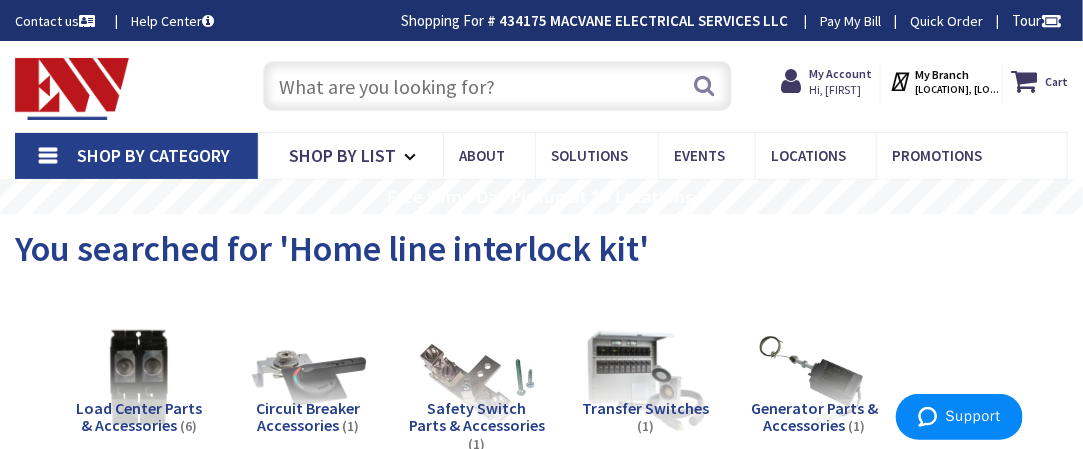 click at bounding box center (497, 86) 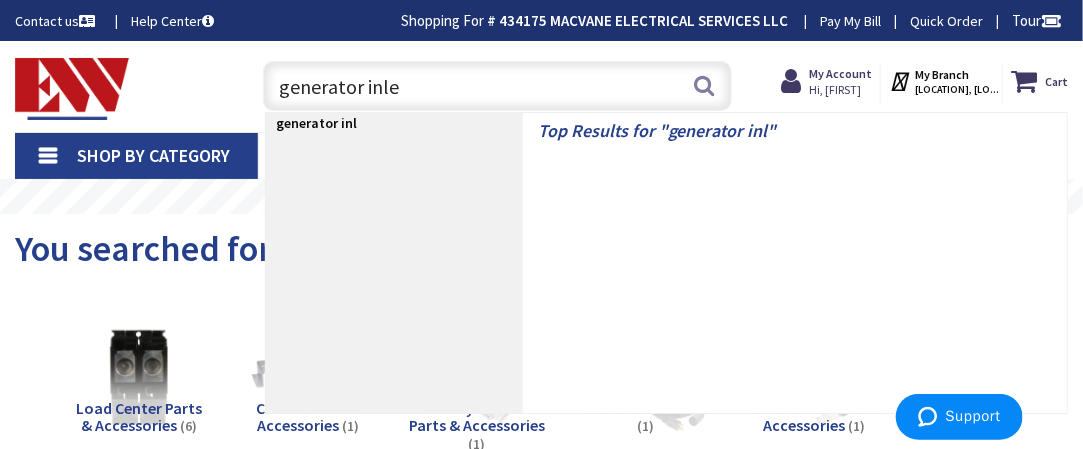 type on "generator inlet" 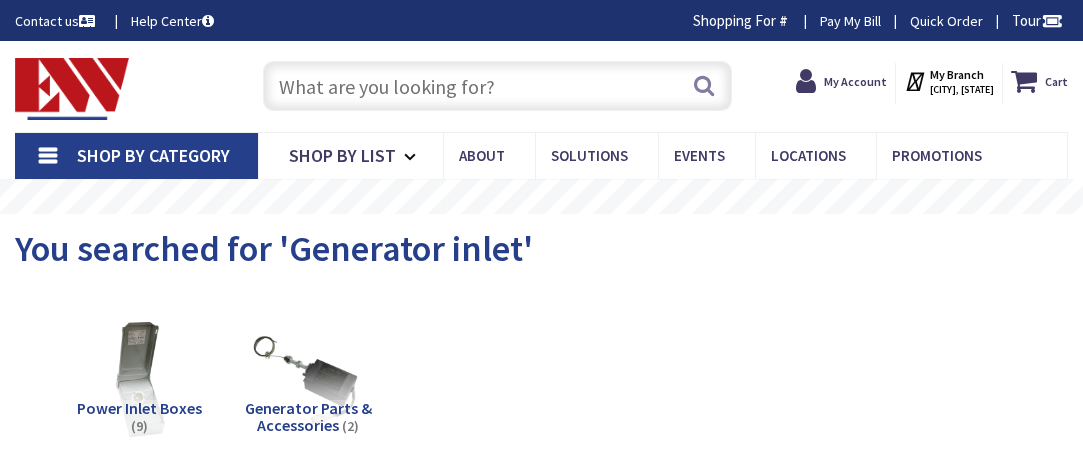 scroll, scrollTop: 0, scrollLeft: 0, axis: both 